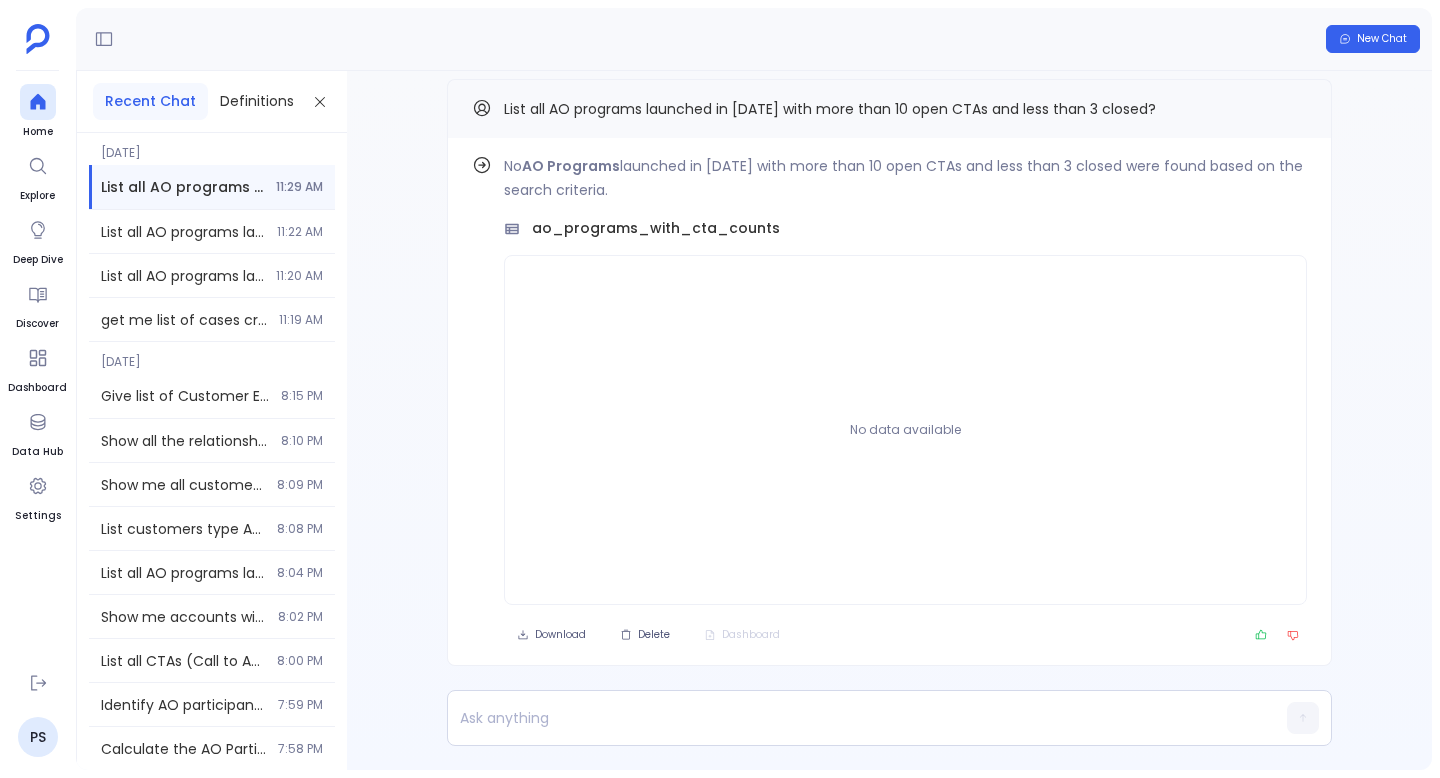 scroll, scrollTop: 0, scrollLeft: 0, axis: both 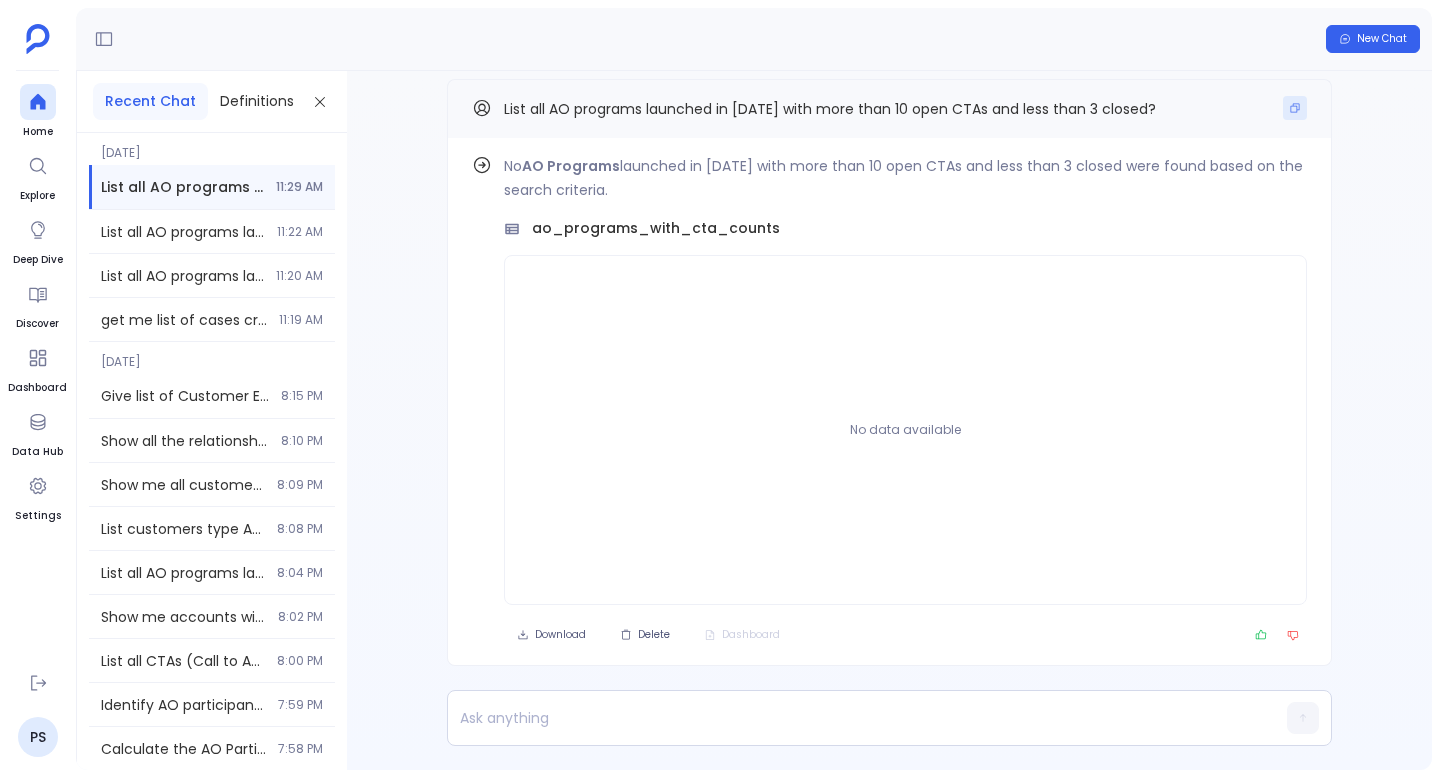 click 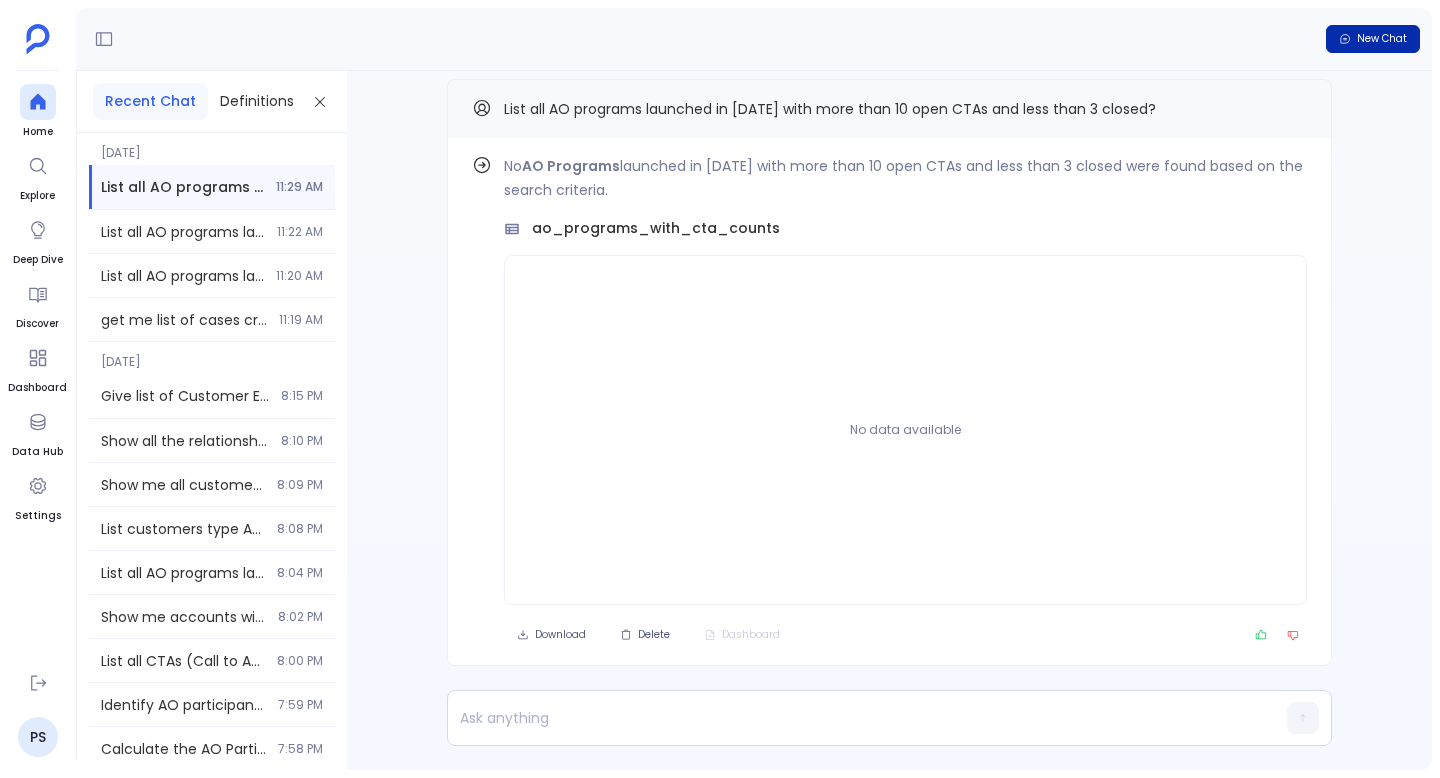 click on "New Chat" at bounding box center (1382, 39) 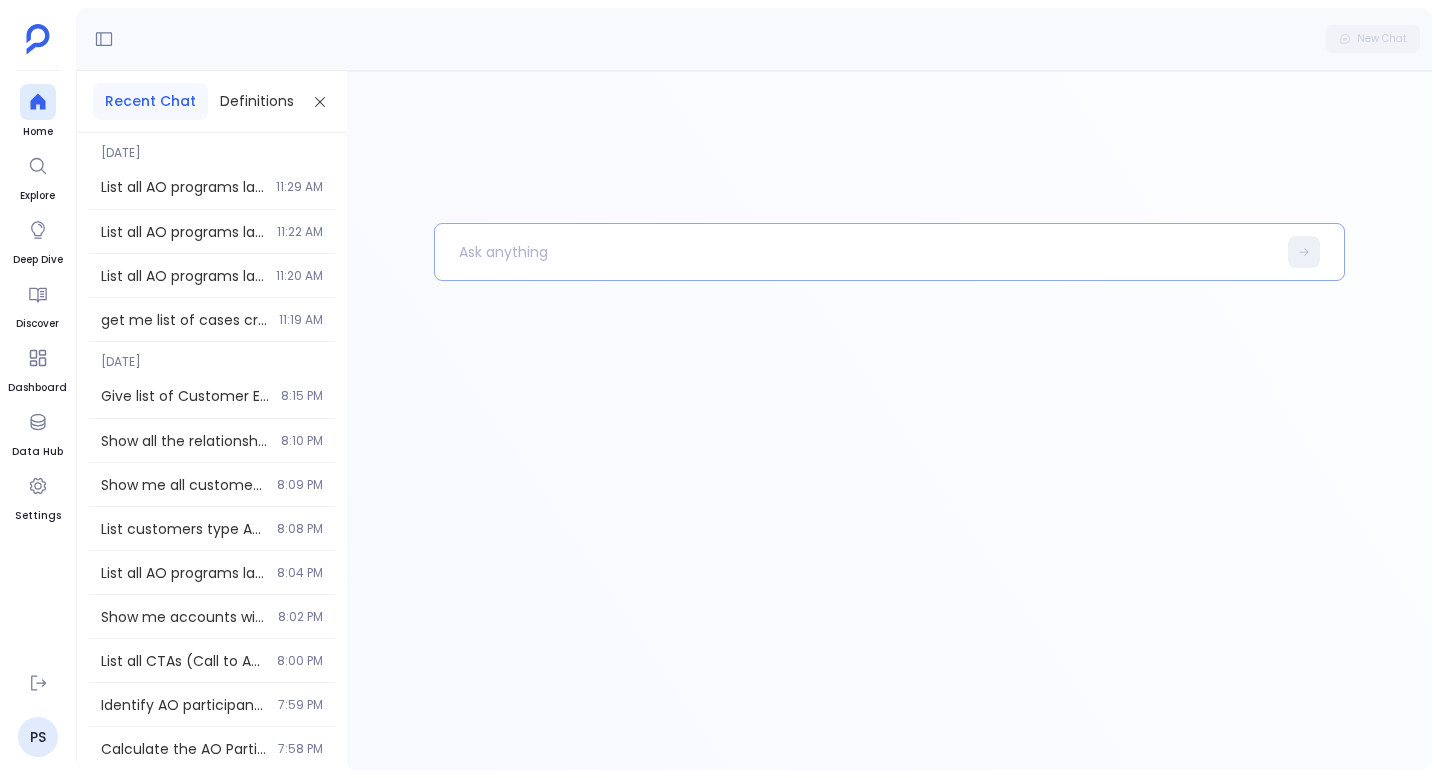 click at bounding box center [855, 252] 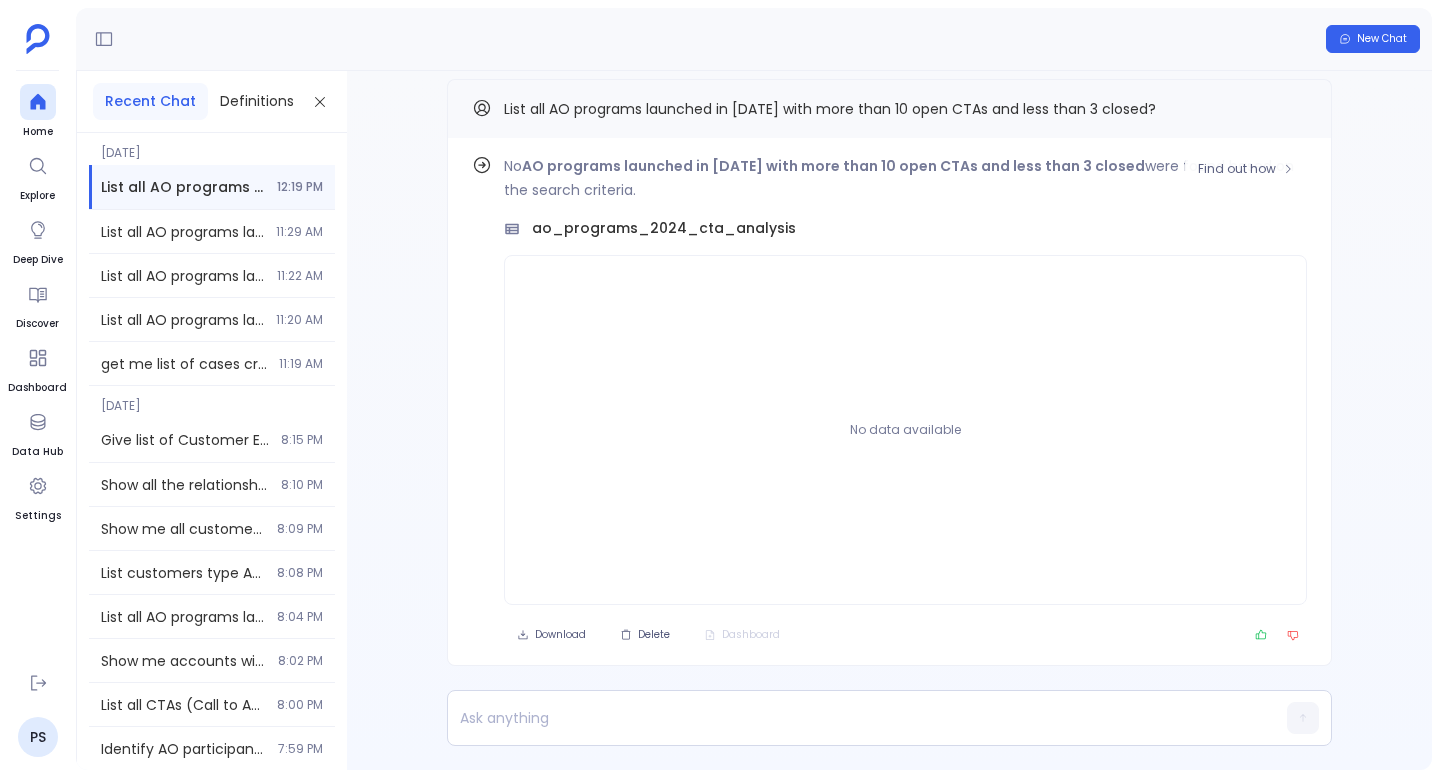 scroll, scrollTop: -16, scrollLeft: 0, axis: vertical 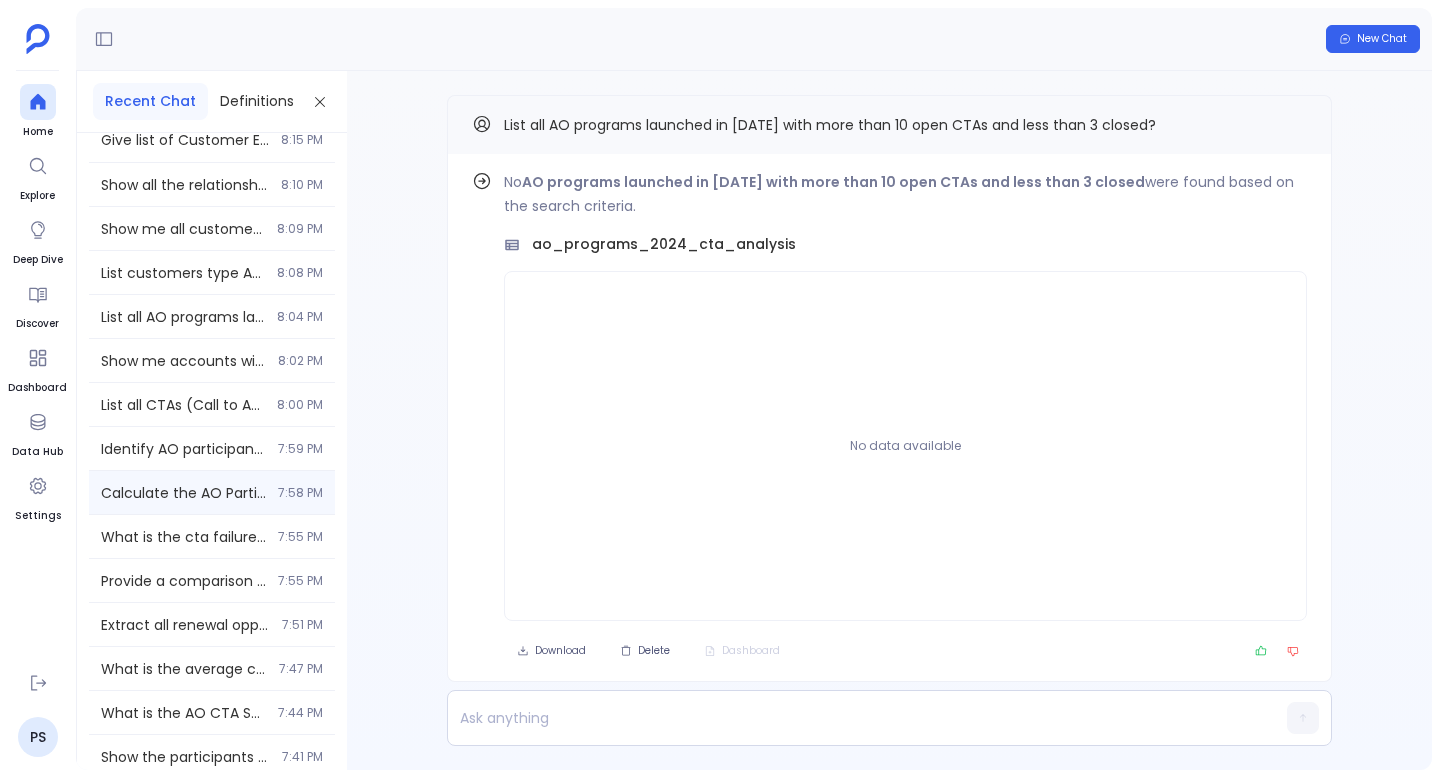 click on "Calculate the AO Participant Engagement Rate for all AO programs sent to high ARR customers" at bounding box center (183, 493) 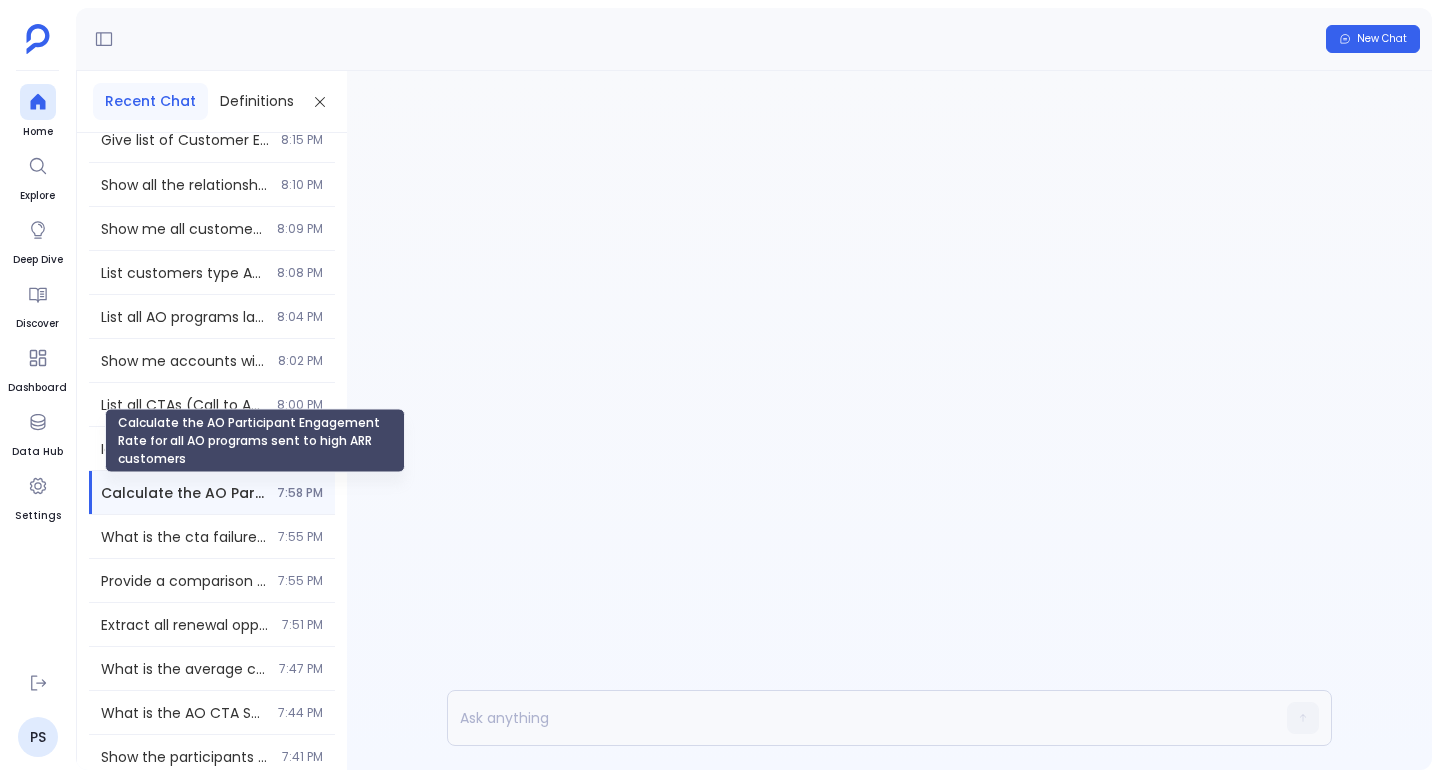 scroll, scrollTop: 0, scrollLeft: 0, axis: both 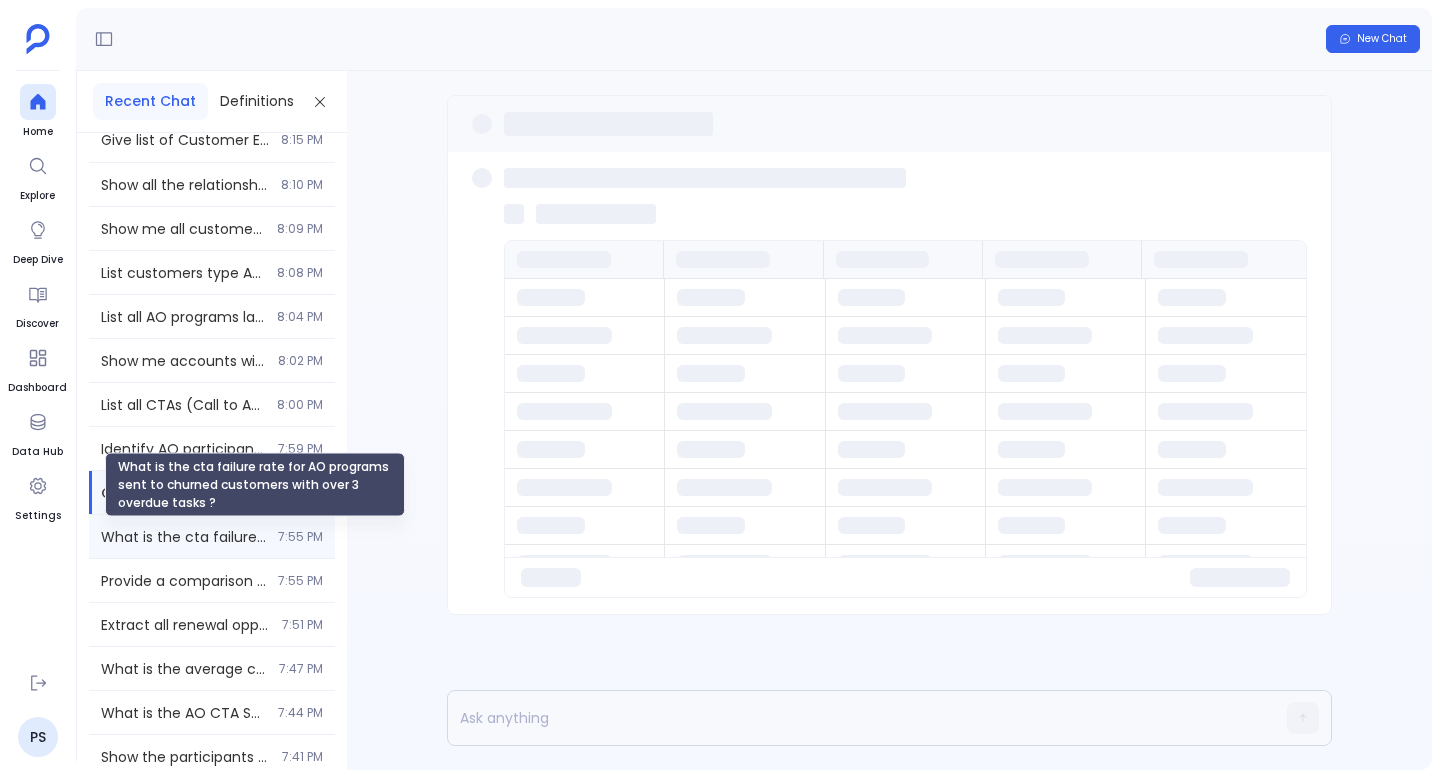 click on "What is the cta failure rate for AO programs sent to churned customers with over 3 overdue tasks ?" at bounding box center (183, 537) 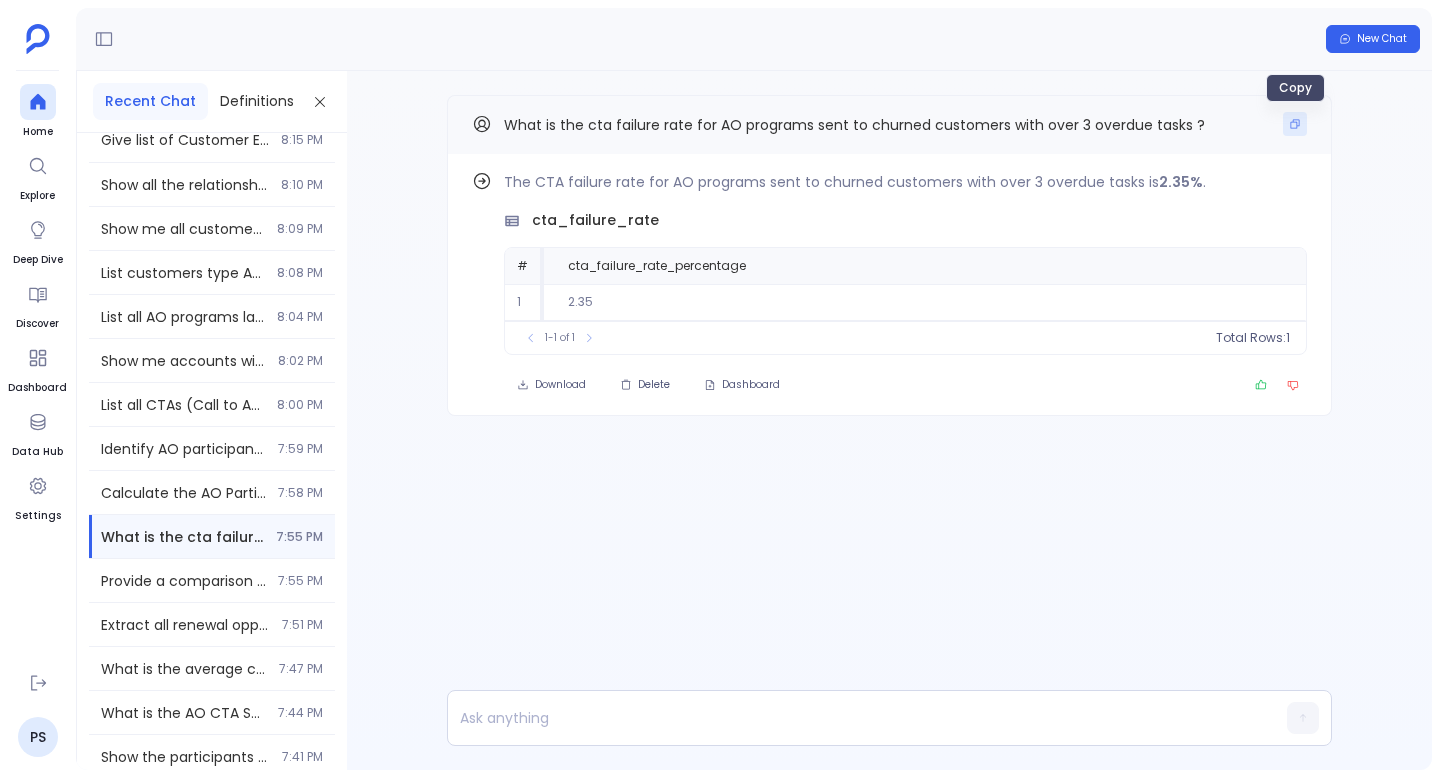 click 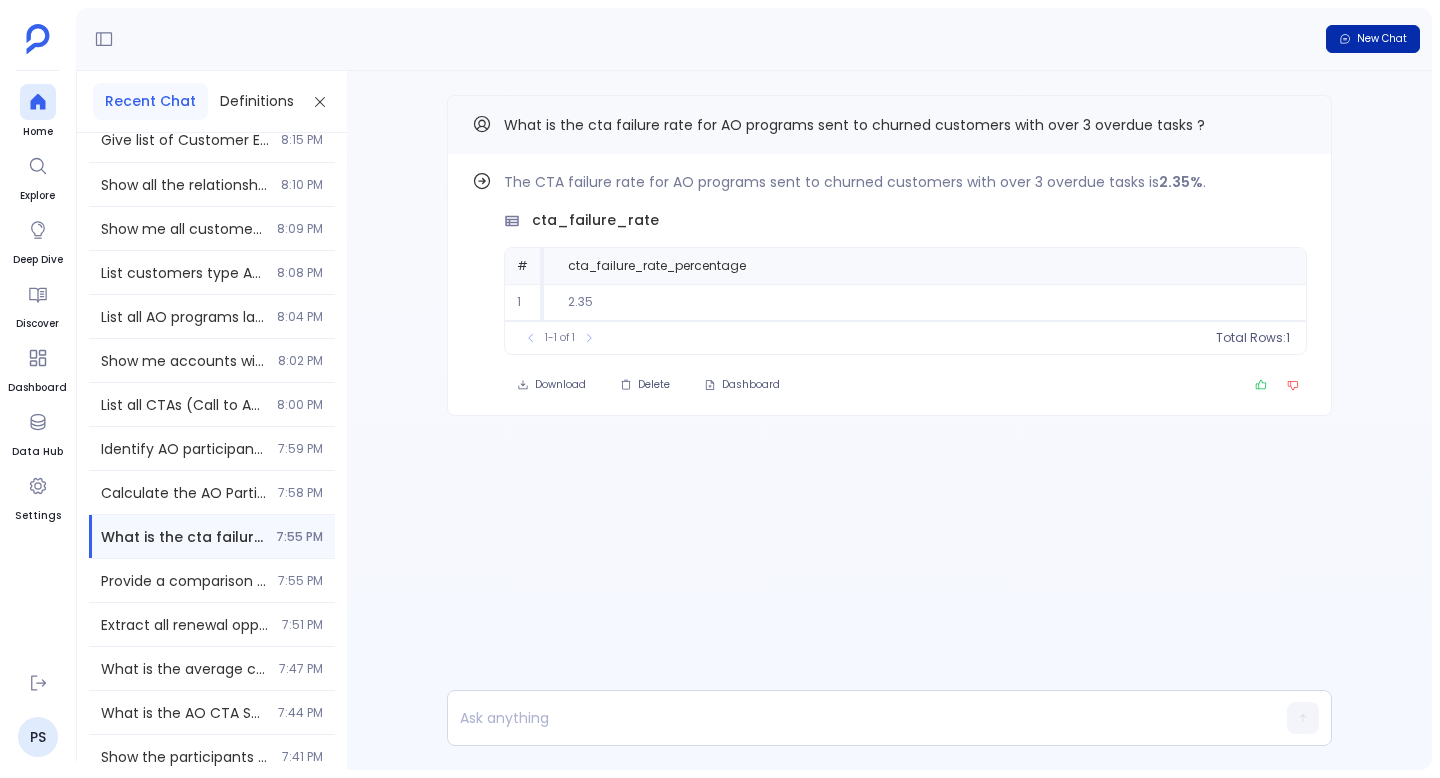 click on "New Chat" at bounding box center (1373, 39) 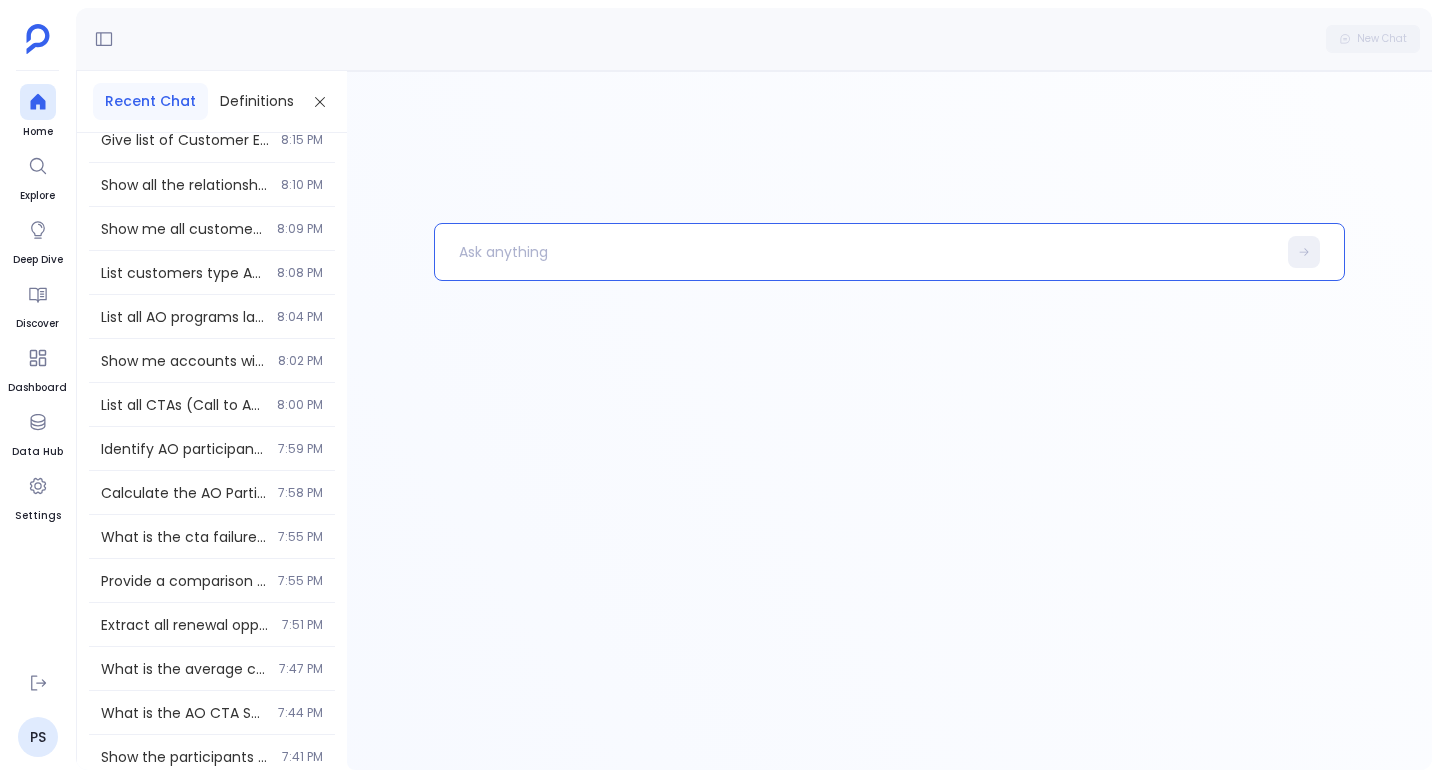 click at bounding box center [855, 252] 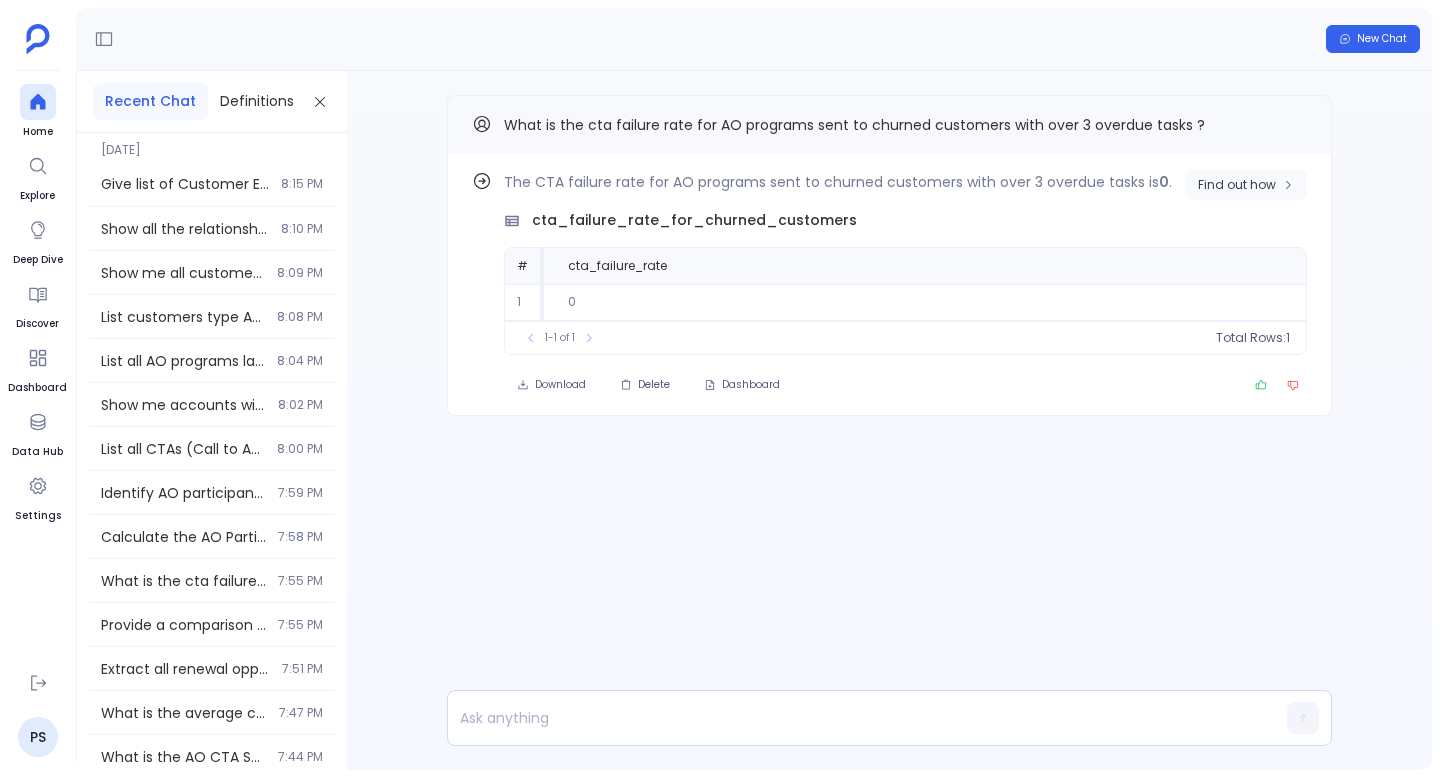 click on "Find out how" at bounding box center [1237, 185] 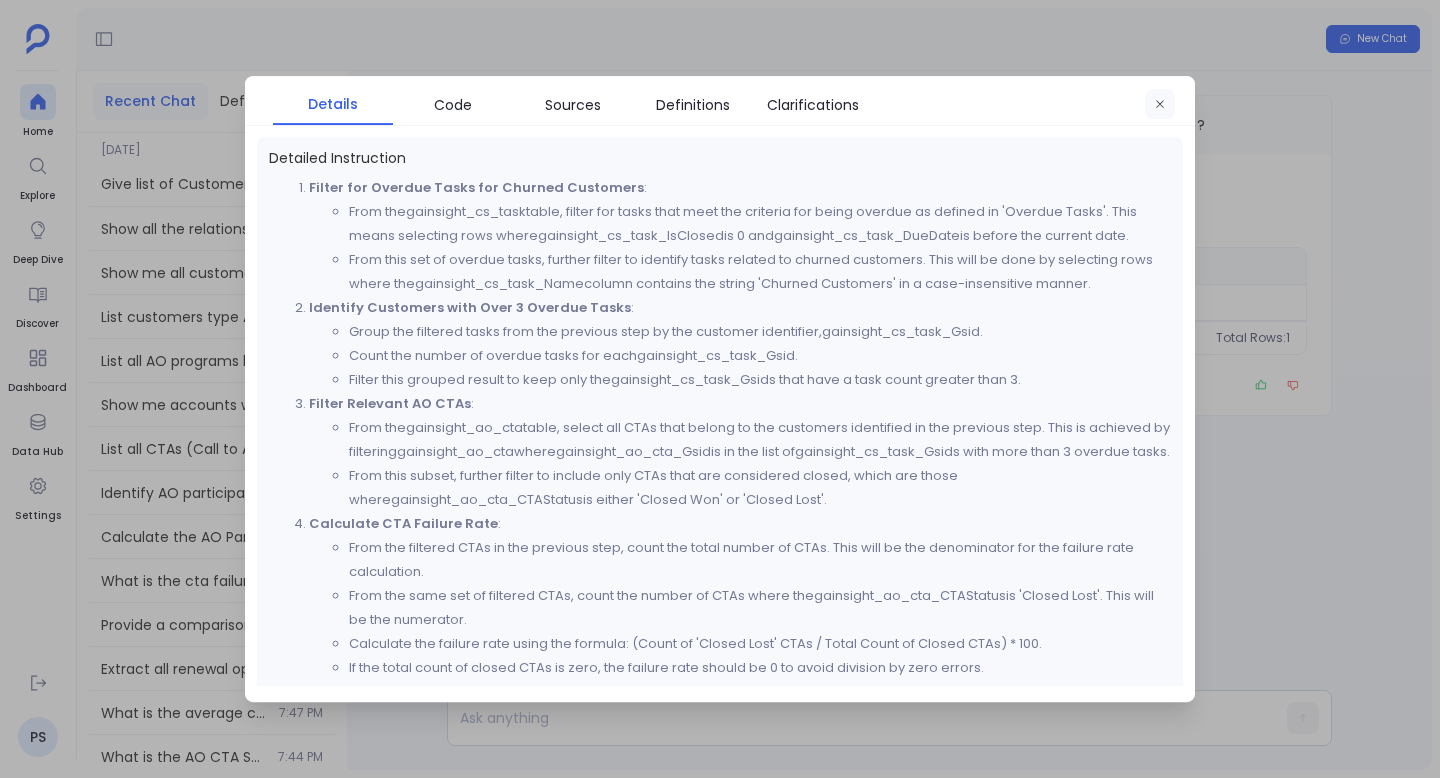 click 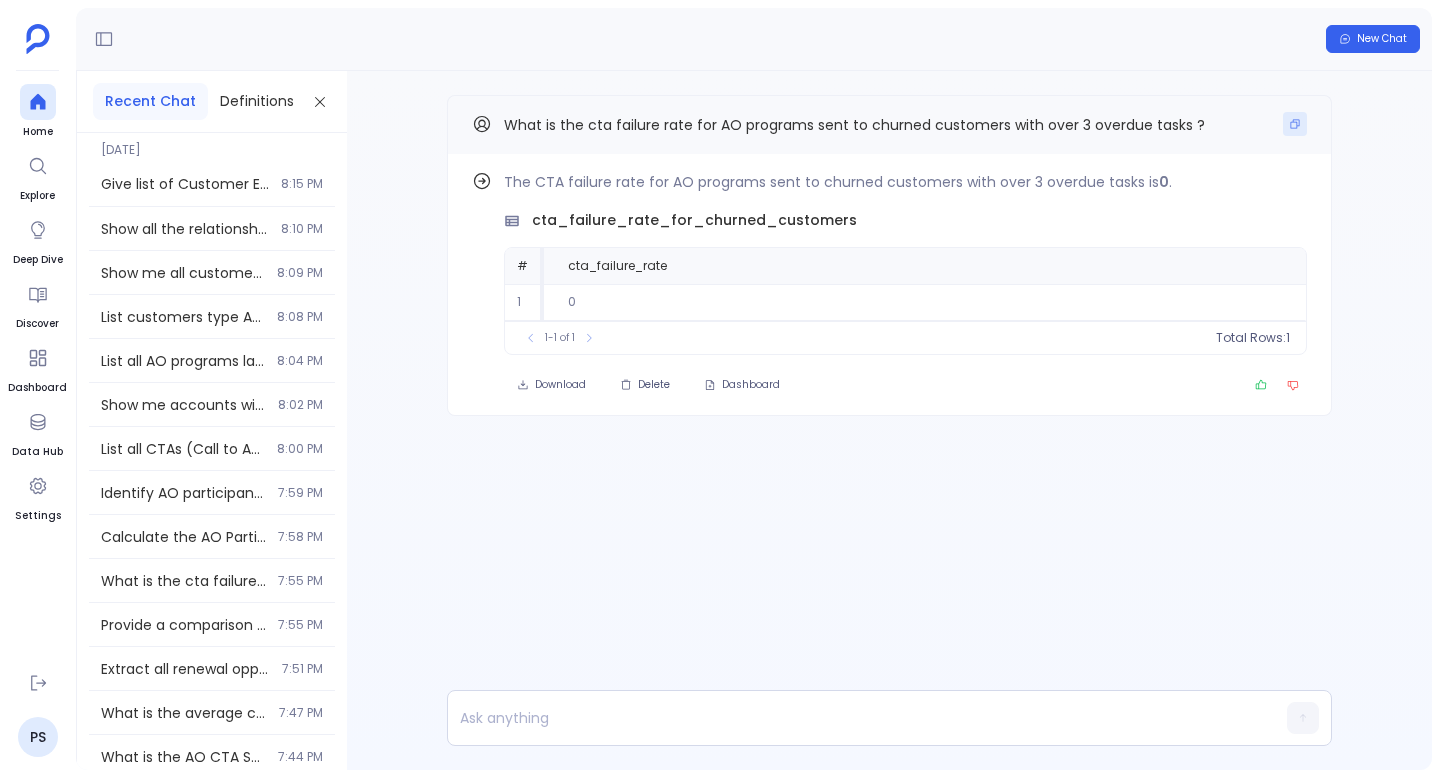 click 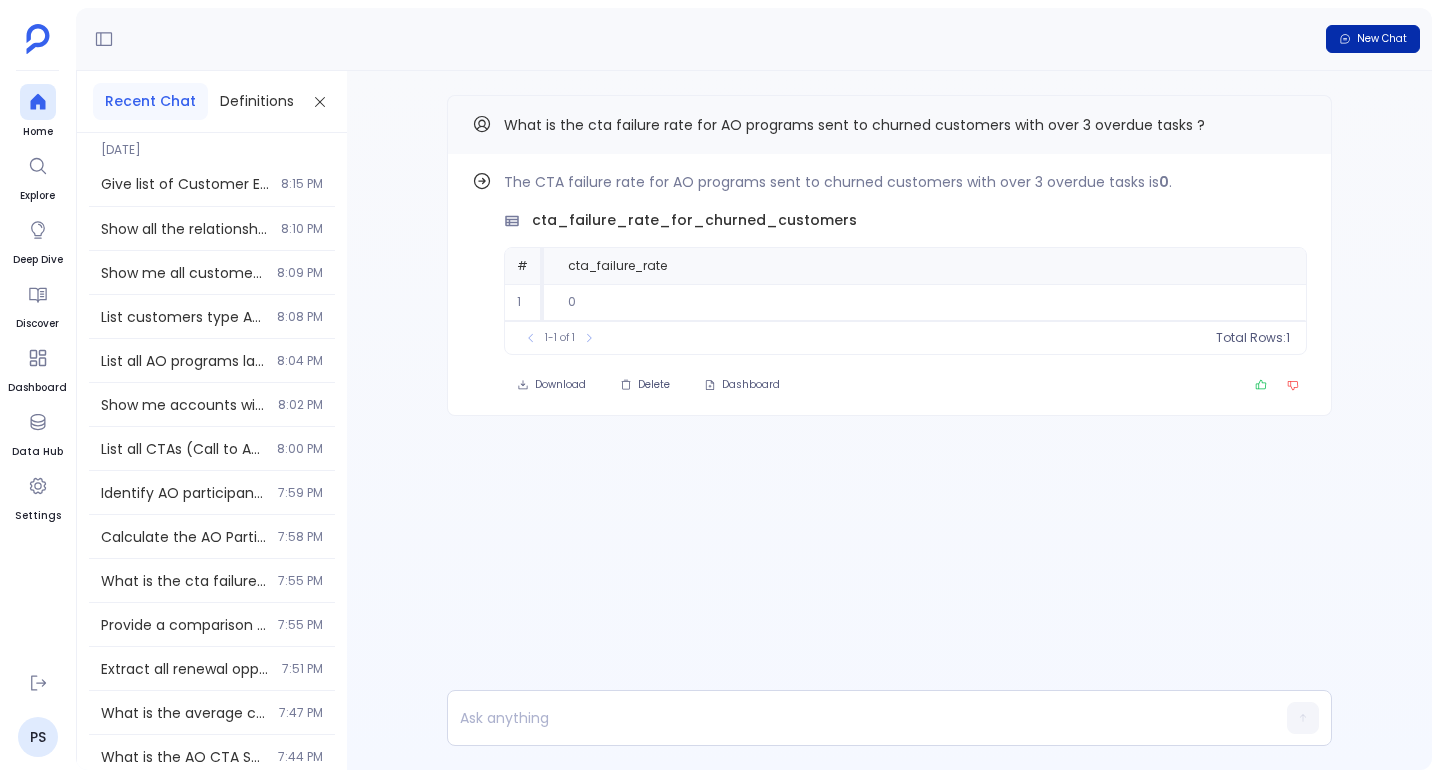click on "New Chat" at bounding box center (1373, 39) 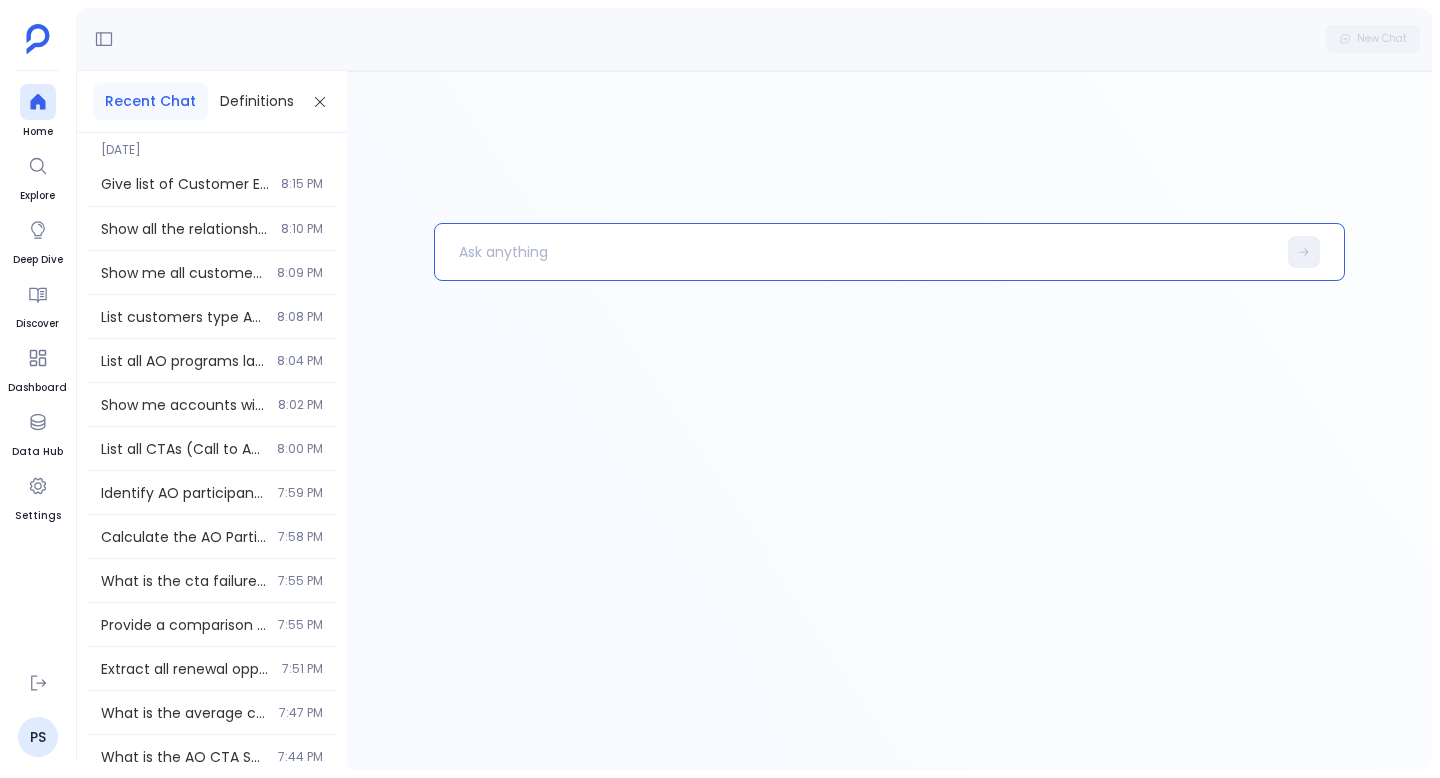 click at bounding box center (855, 252) 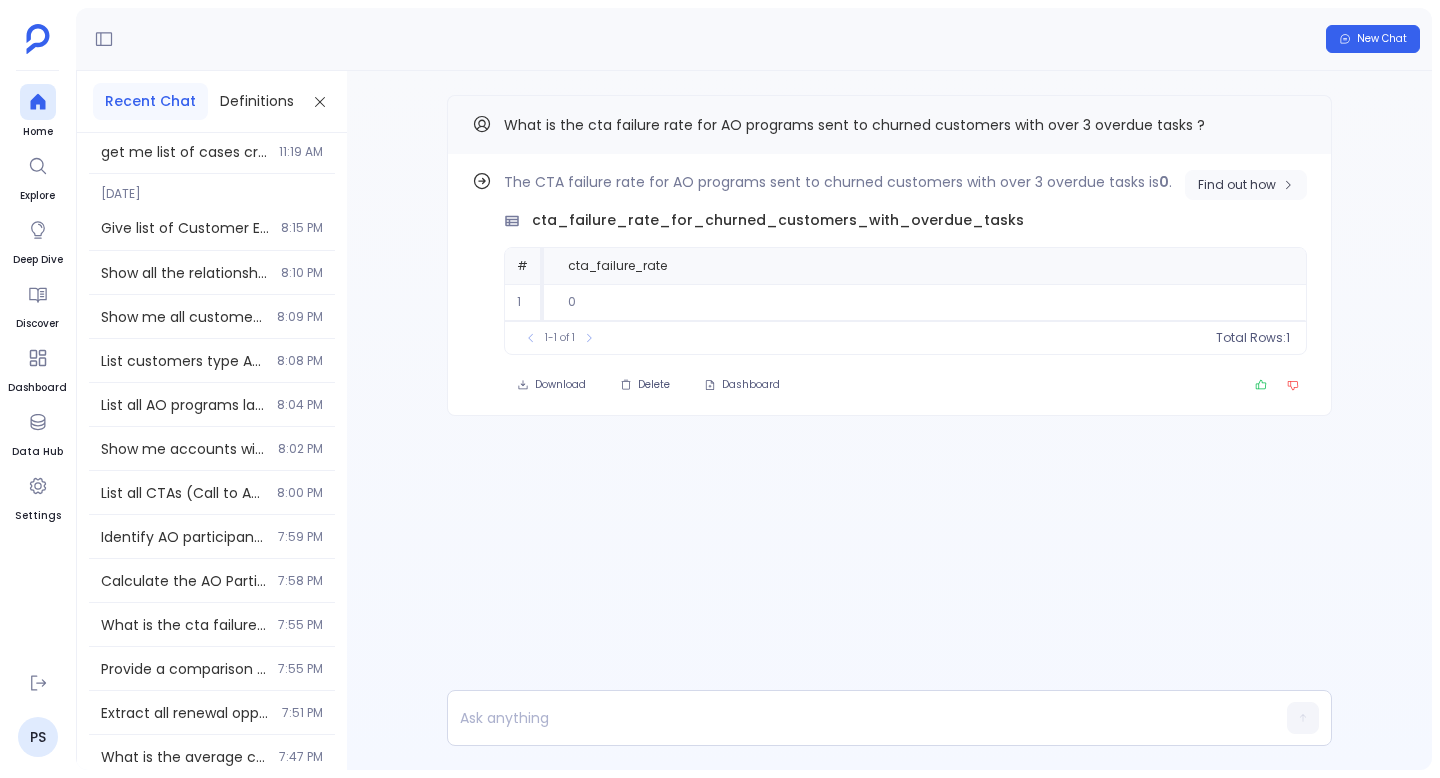 click on "Find out how" at bounding box center (1237, 185) 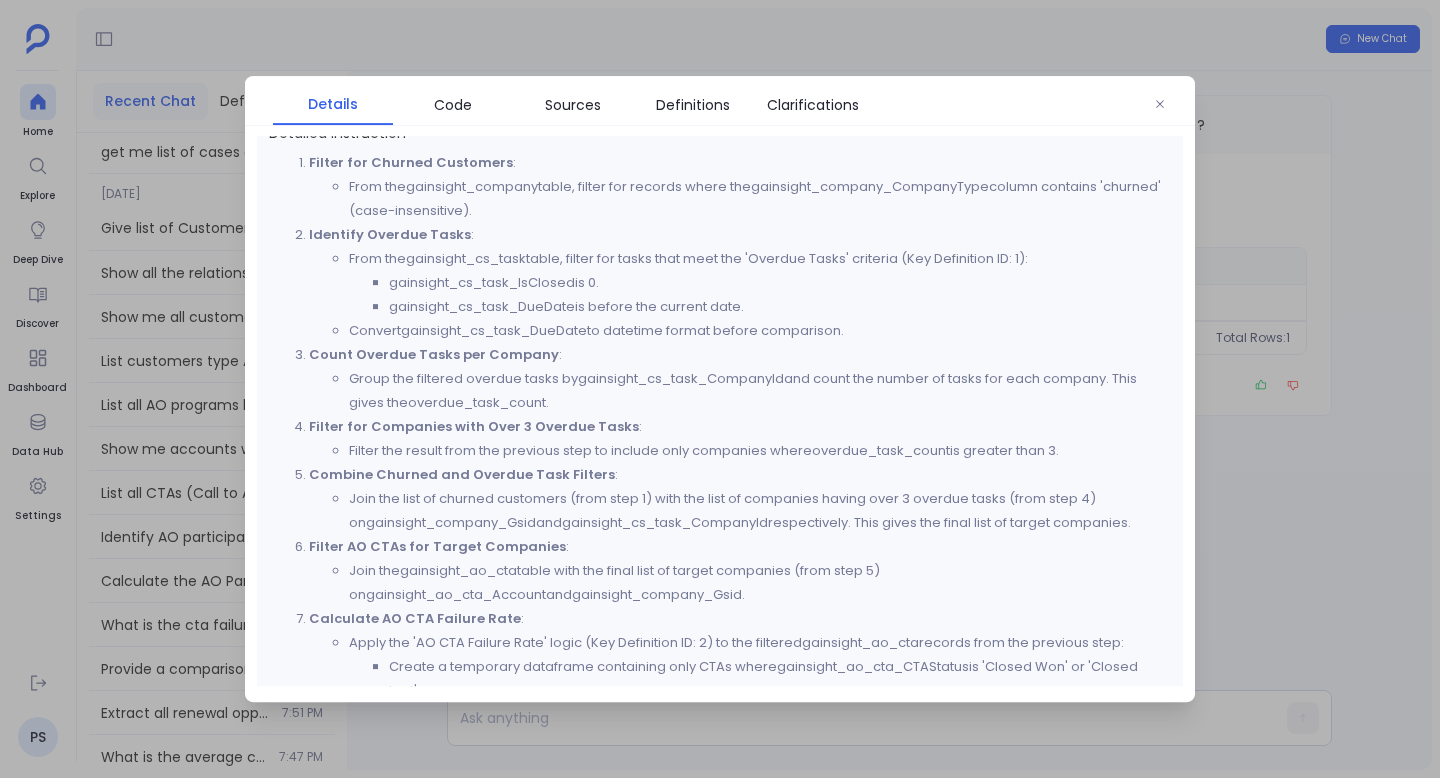 scroll, scrollTop: 0, scrollLeft: 0, axis: both 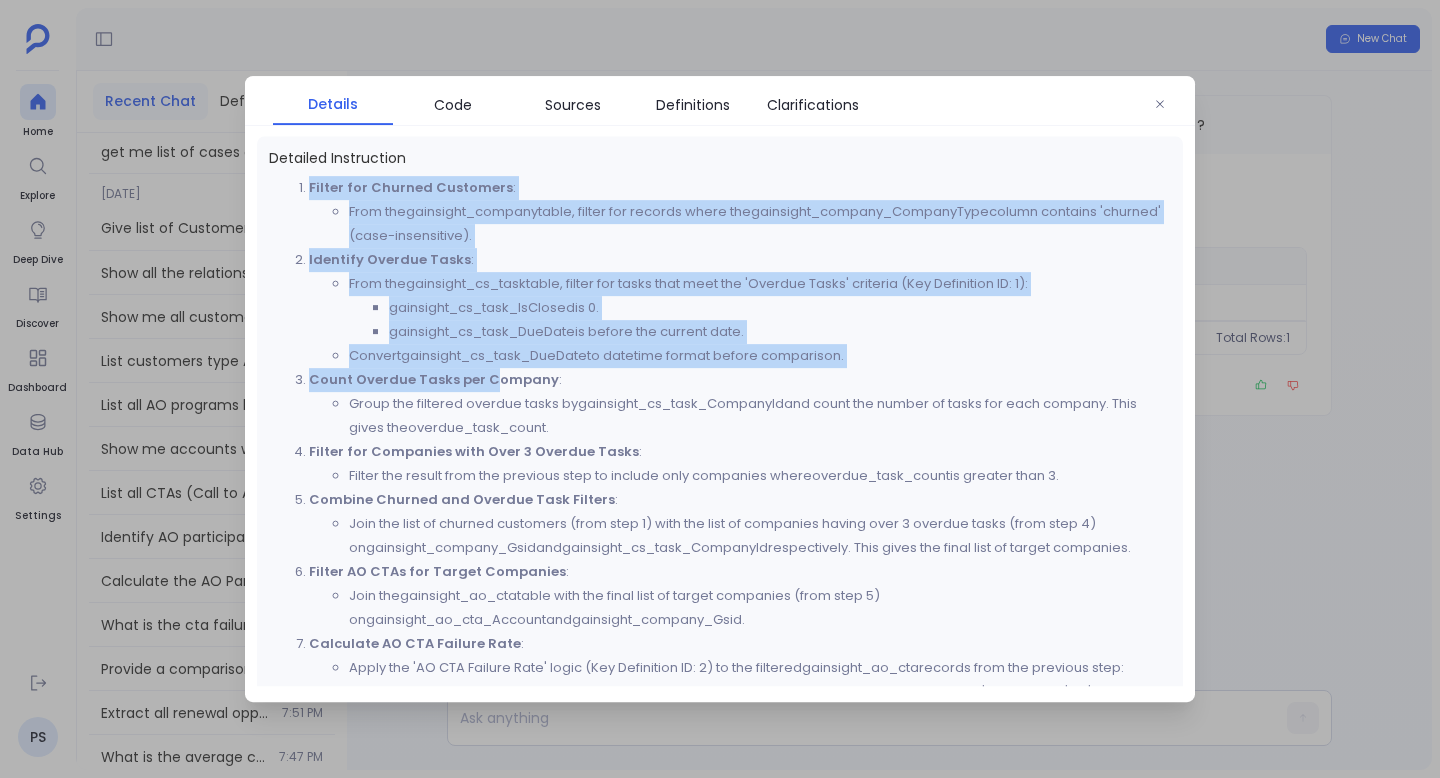 drag, startPoint x: 296, startPoint y: 183, endPoint x: 487, endPoint y: 383, distance: 276.55197 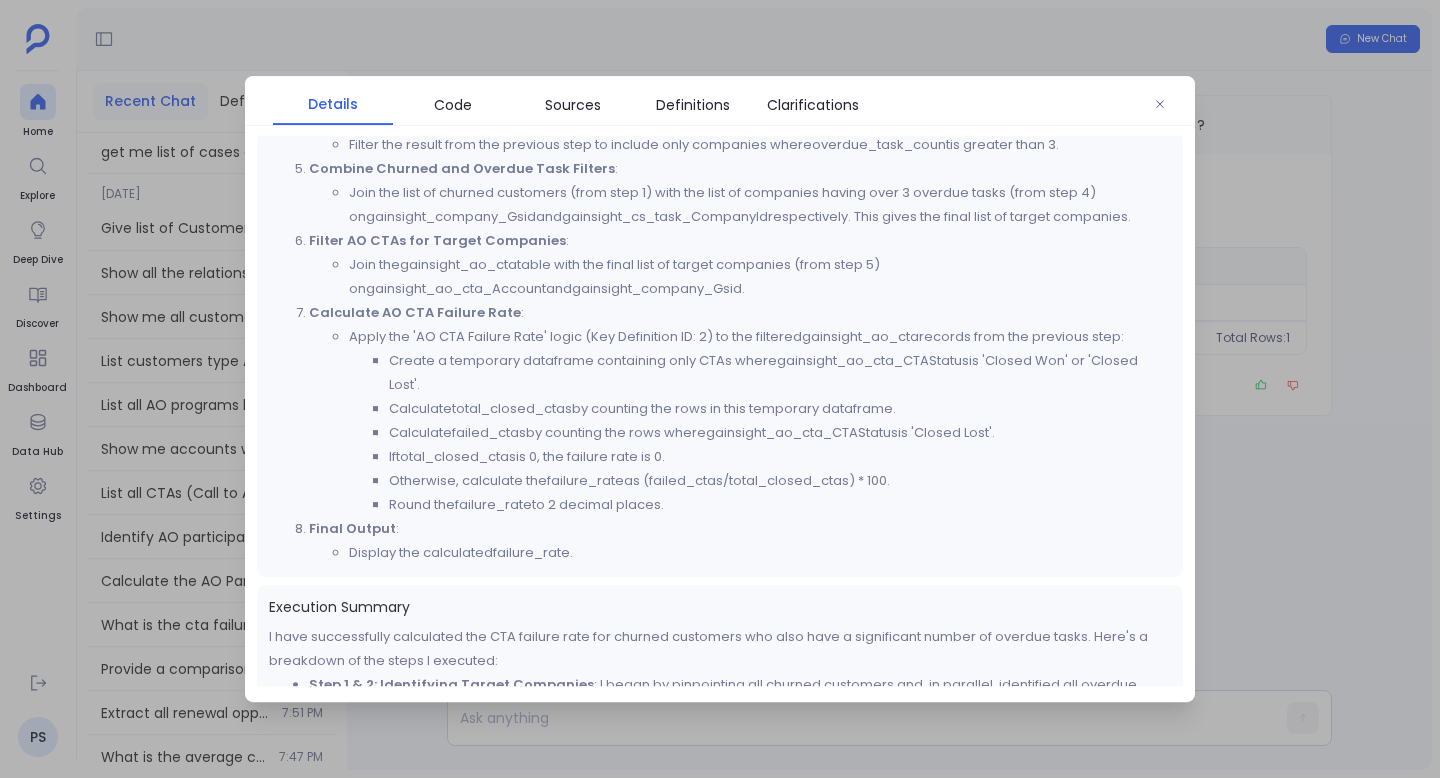 scroll, scrollTop: 430, scrollLeft: 0, axis: vertical 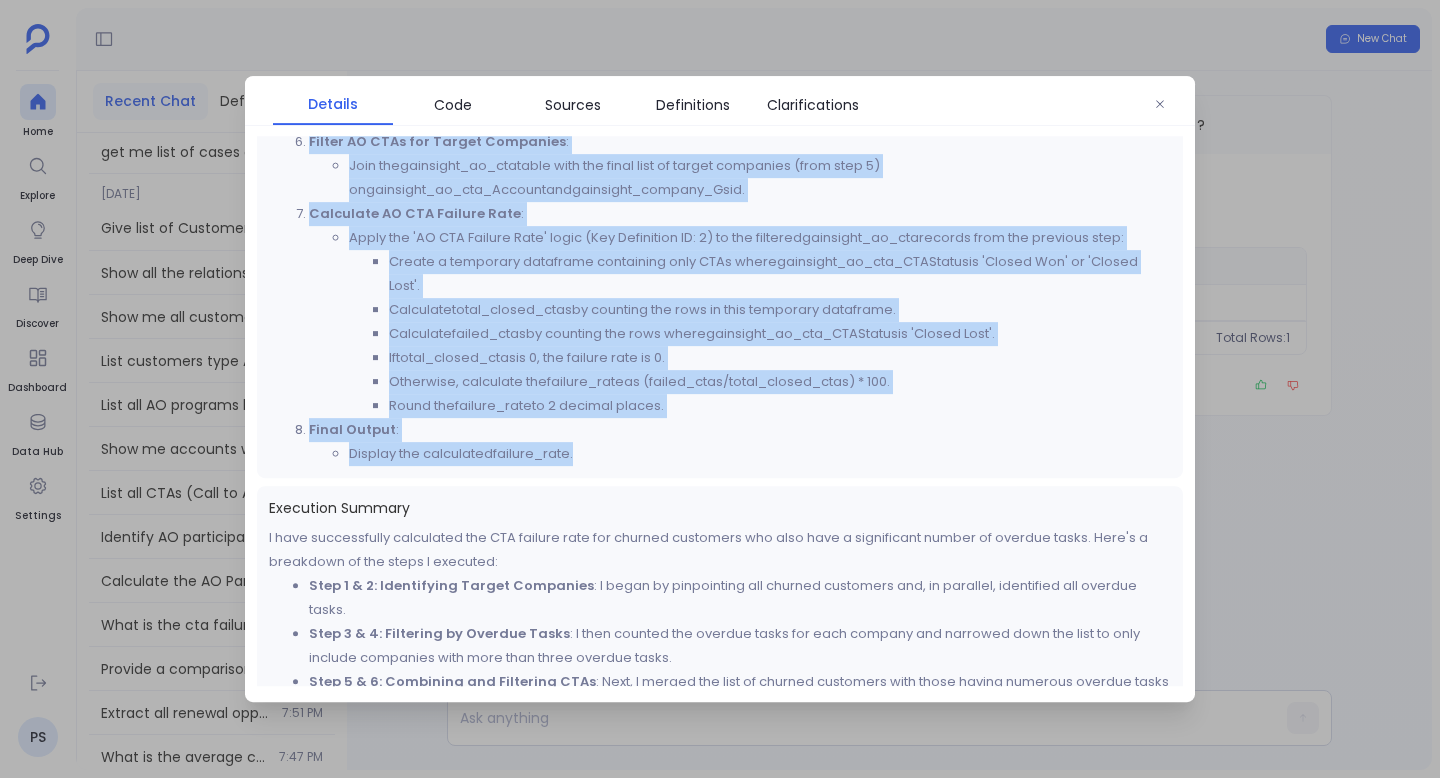 click on "Display the calculated  failure_rate ." at bounding box center (760, 454) 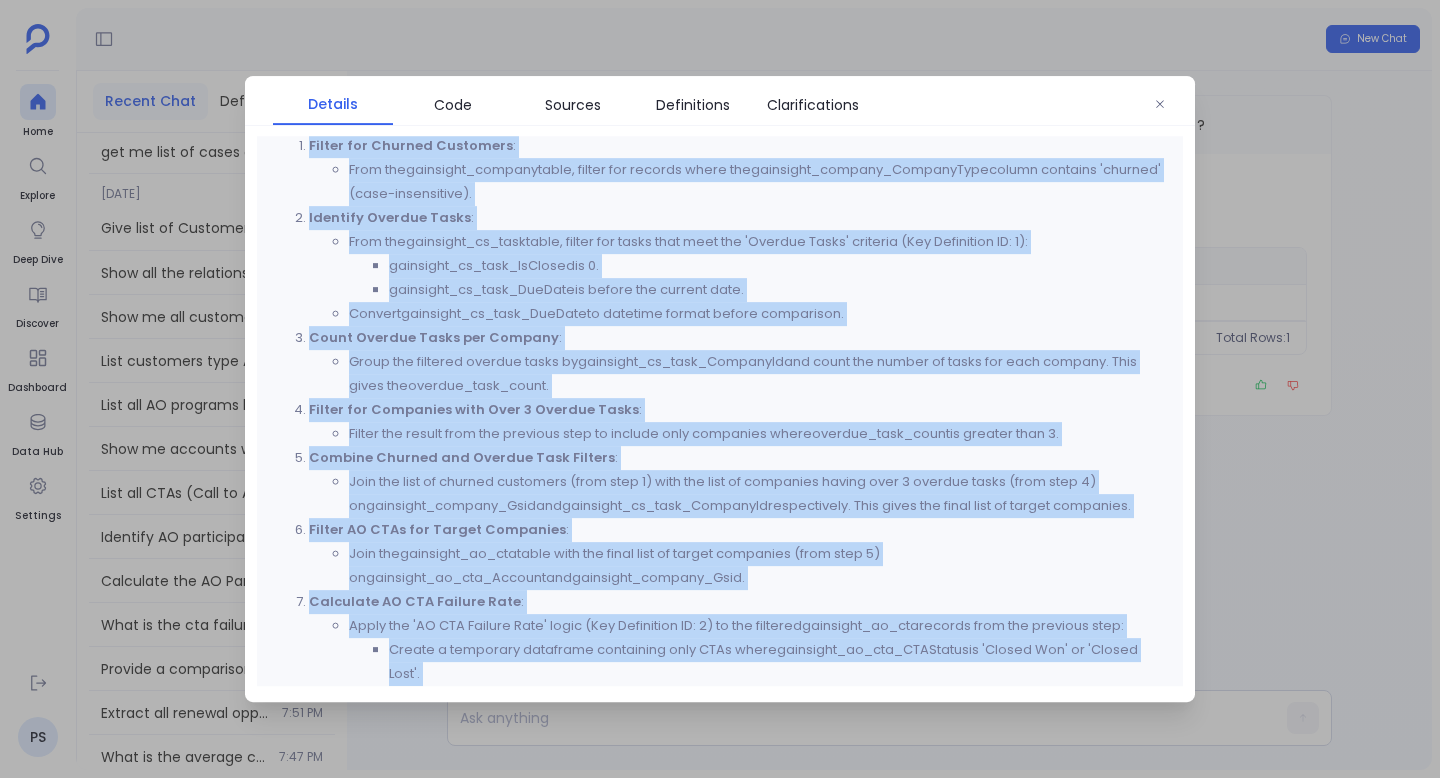 scroll, scrollTop: 0, scrollLeft: 0, axis: both 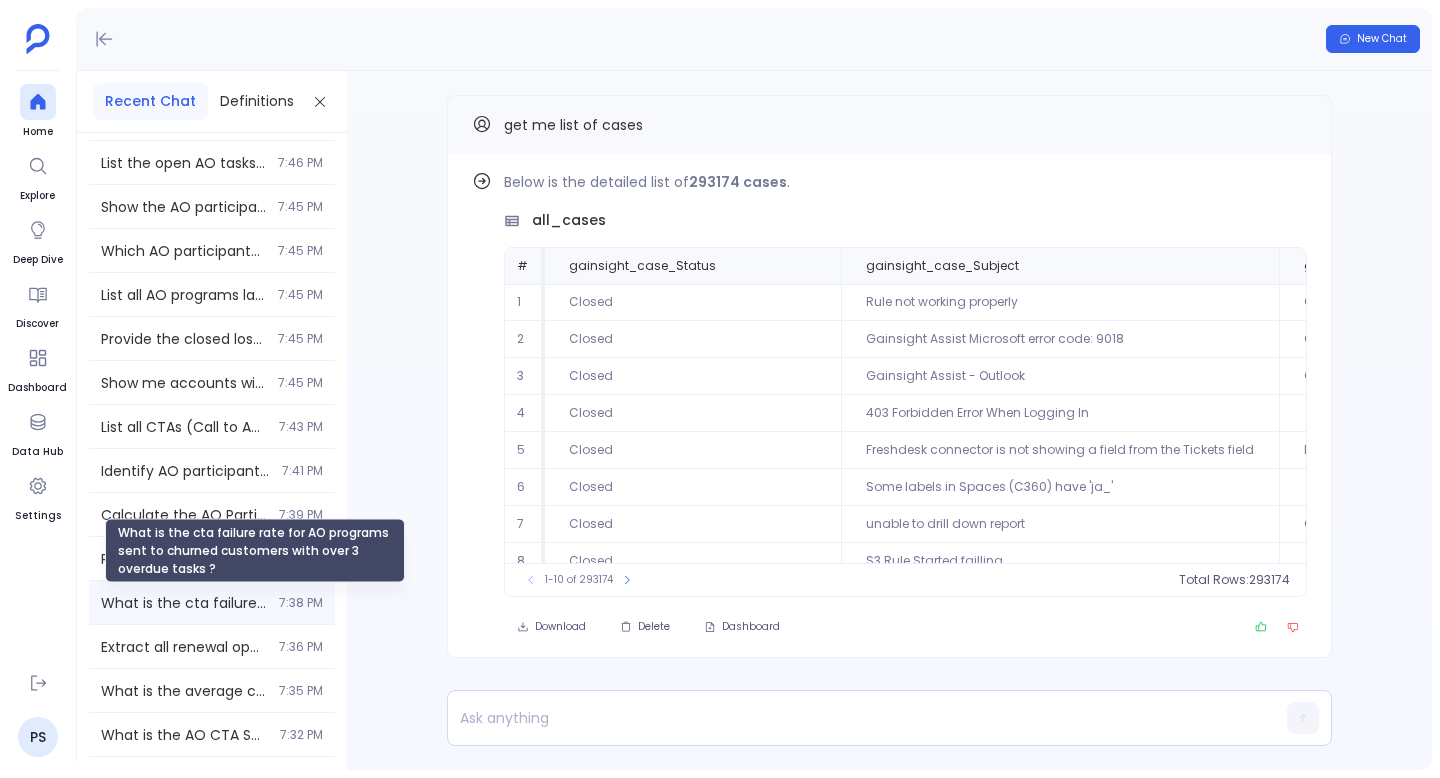 click on "What is the cta failure rate for AO programs sent to churned customers with over 3 overdue tasks ?" at bounding box center (184, 603) 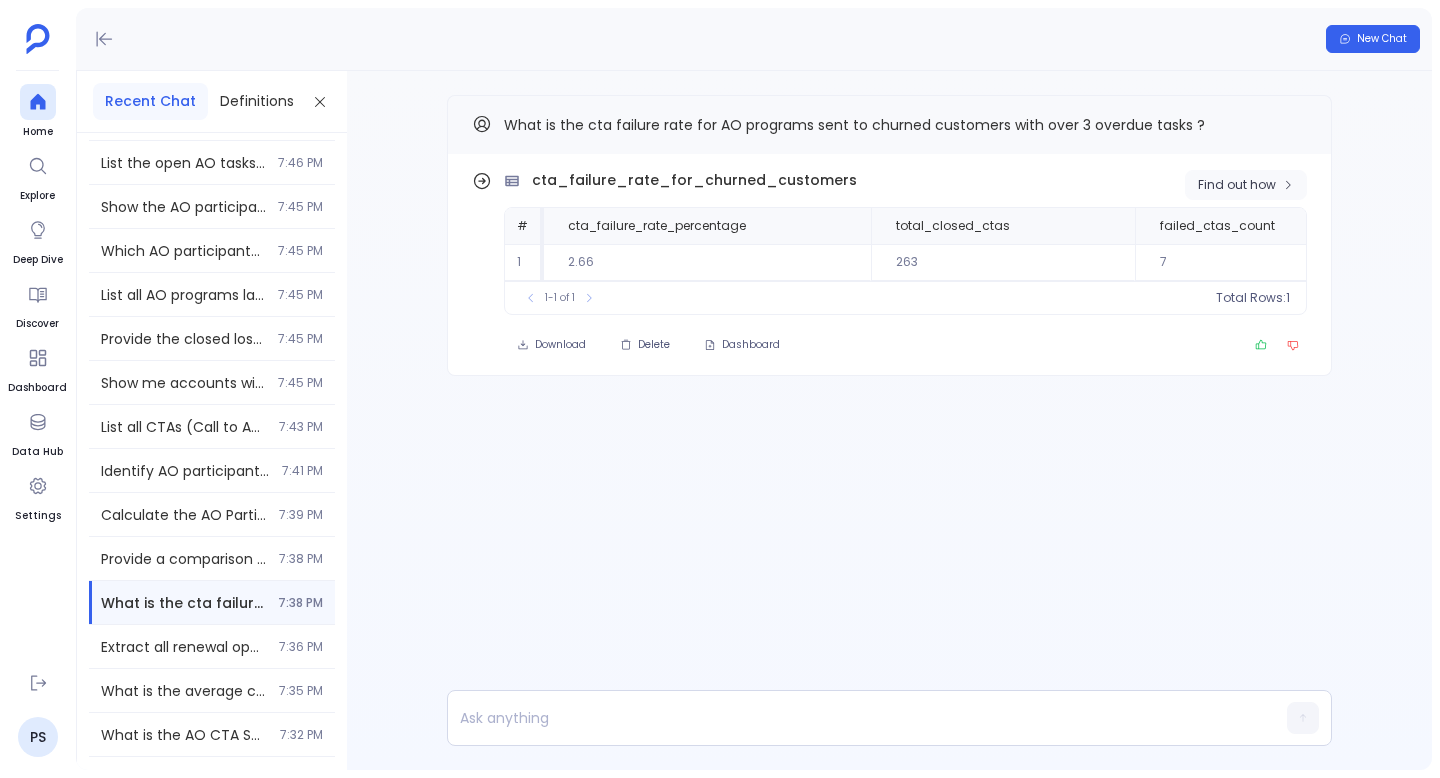 click on "Find out how" at bounding box center [1237, 185] 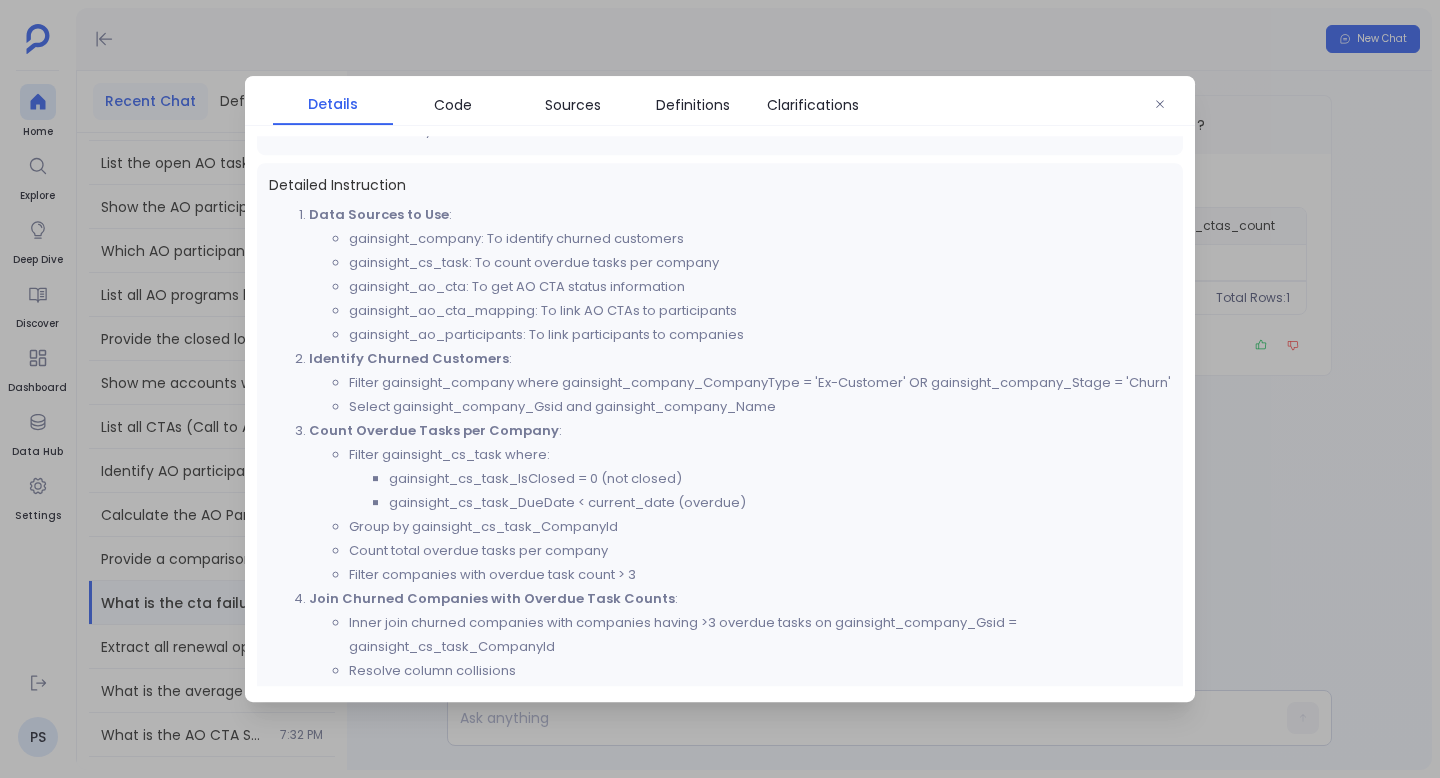 scroll, scrollTop: 599, scrollLeft: 0, axis: vertical 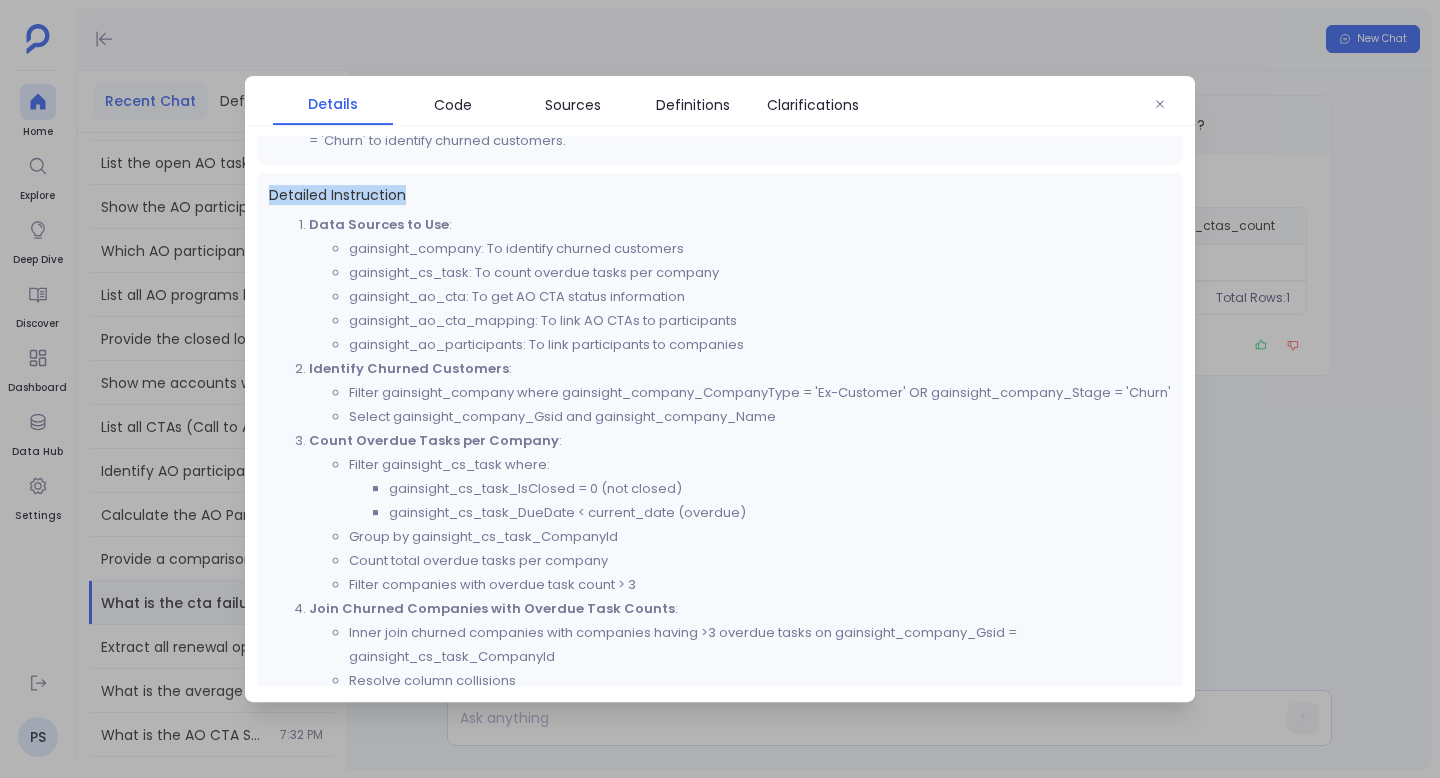 drag, startPoint x: 270, startPoint y: 222, endPoint x: 296, endPoint y: 247, distance: 36.069378 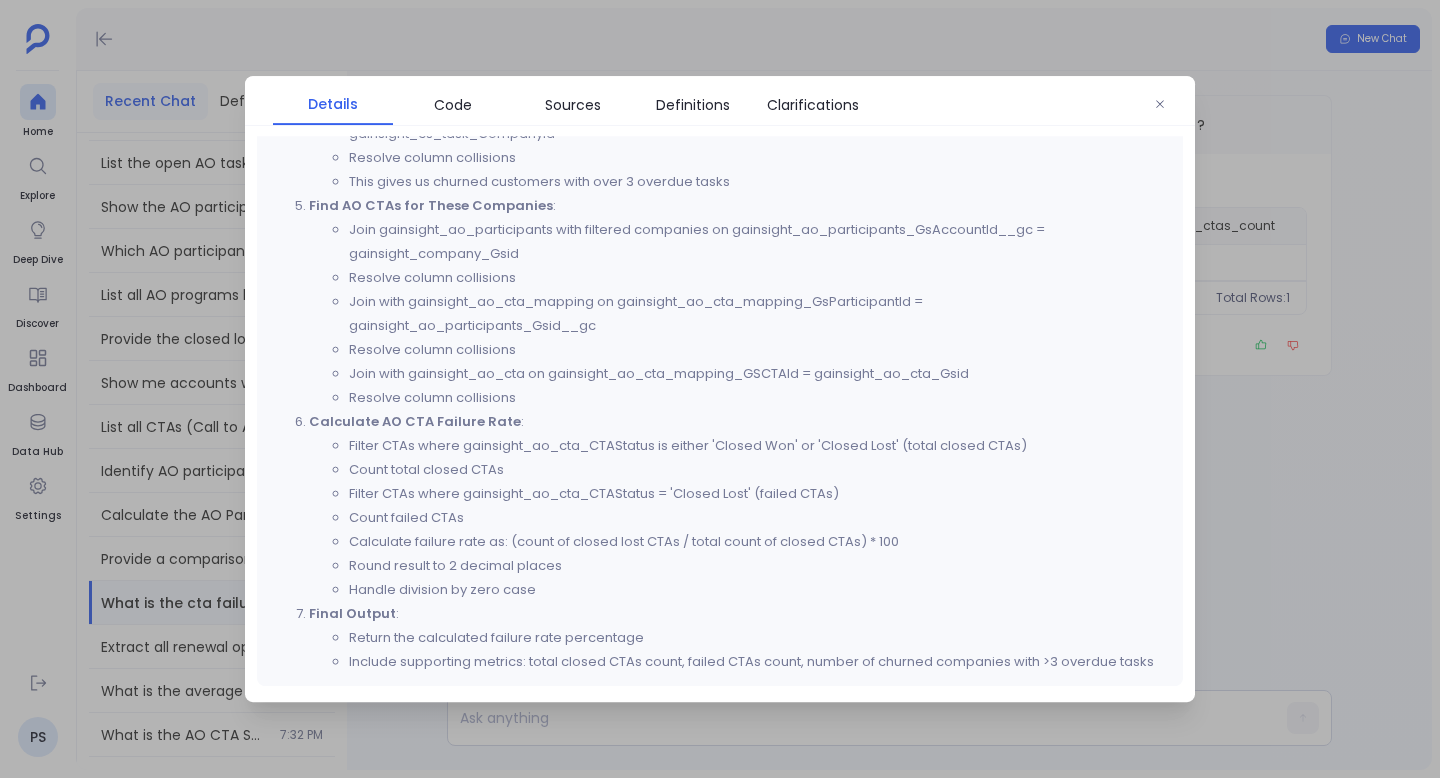 scroll, scrollTop: 1170, scrollLeft: 0, axis: vertical 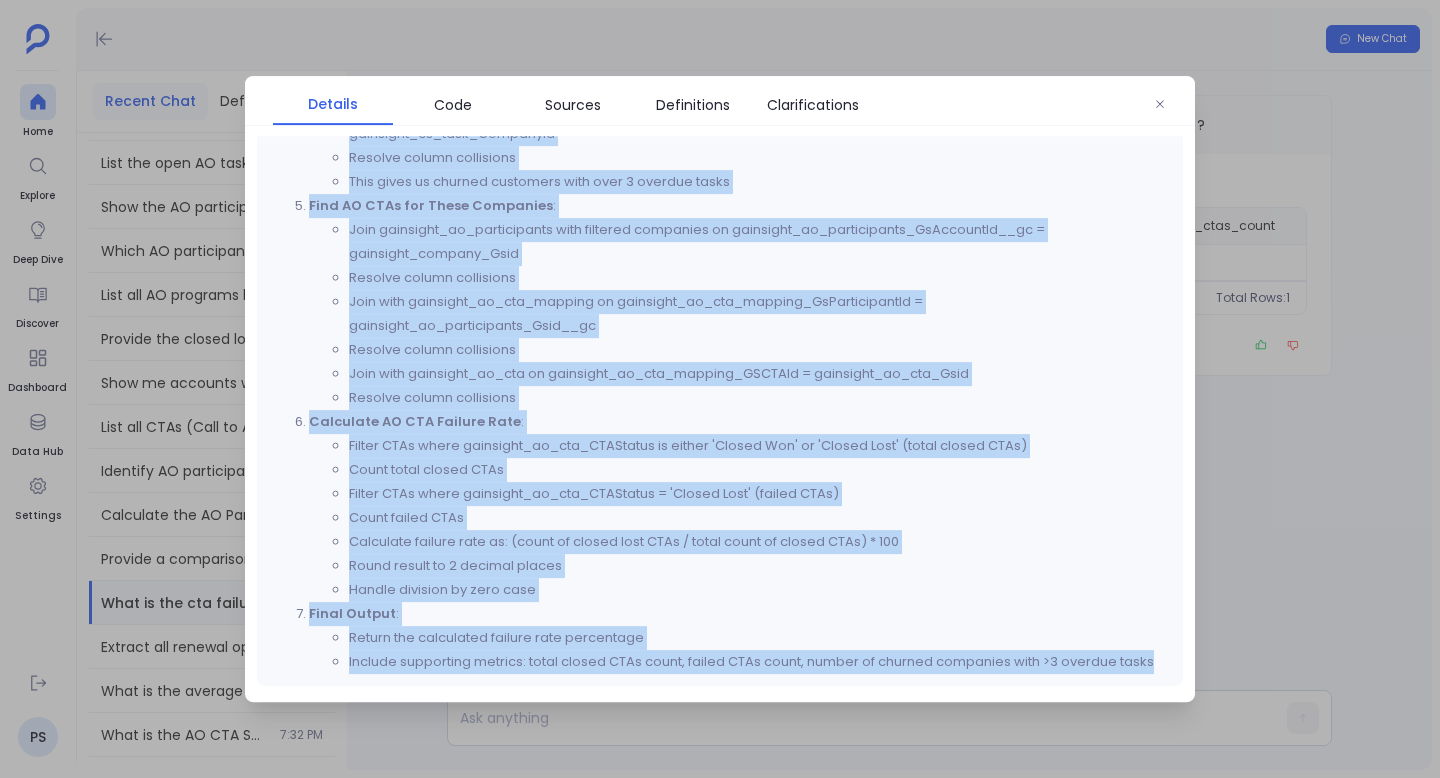 click on "Include supporting metrics: total closed CTAs count, failed CTAs count, number of churned companies with >3 overdue tasks" at bounding box center (760, 662) 